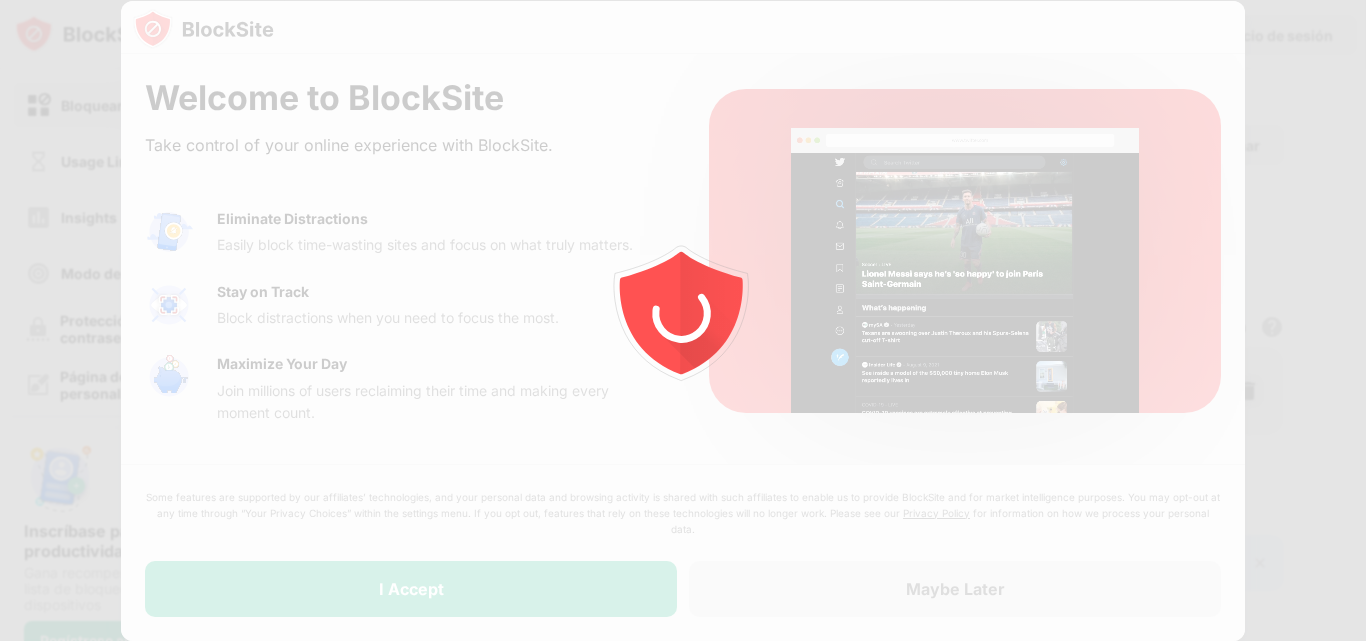 scroll, scrollTop: 0, scrollLeft: 0, axis: both 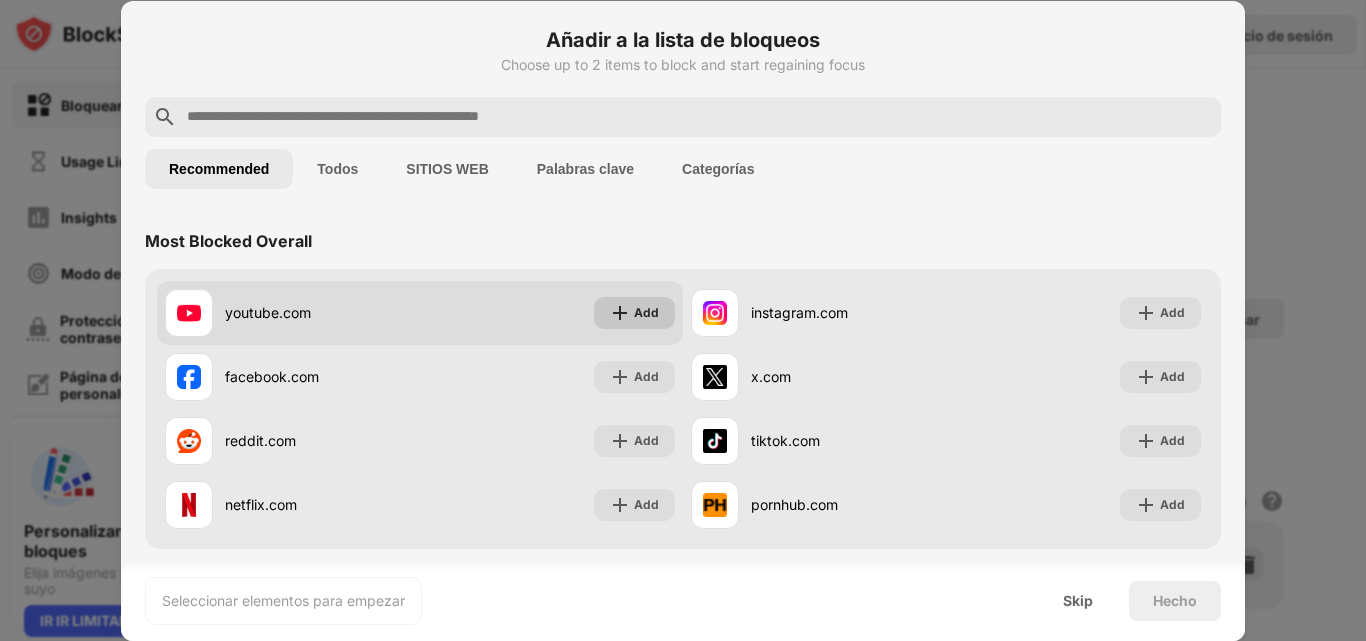 click on "Add" at bounding box center [634, 313] 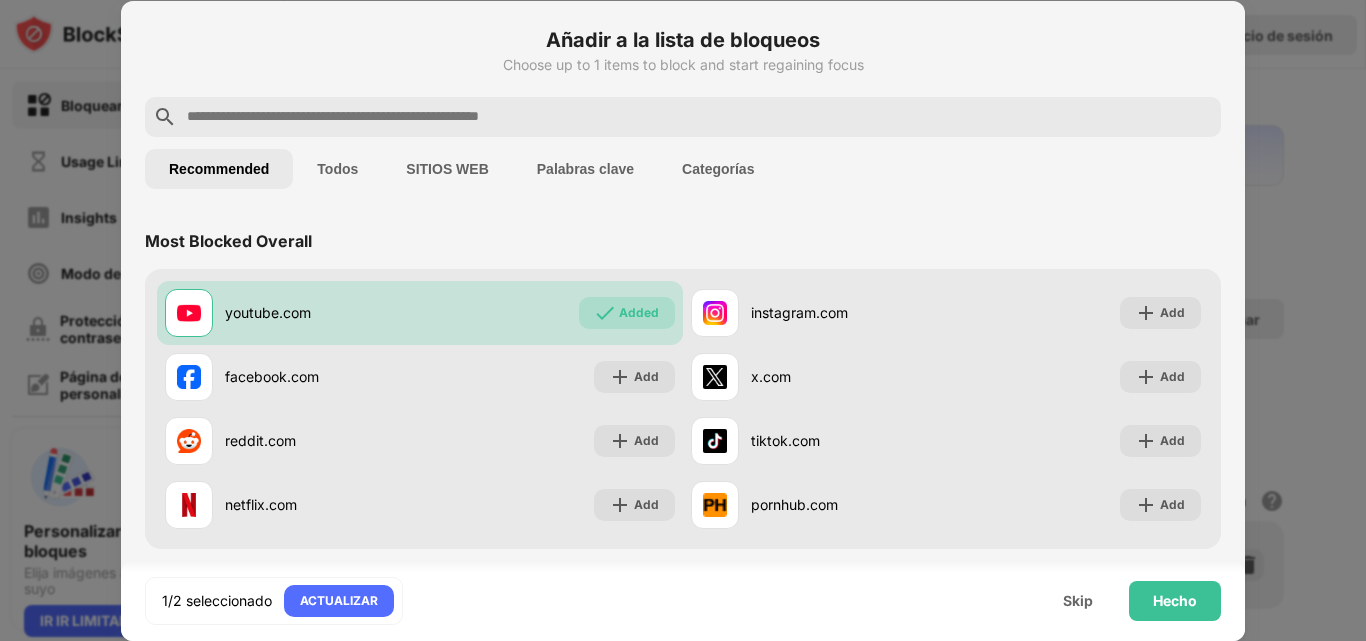 scroll, scrollTop: 0, scrollLeft: 0, axis: both 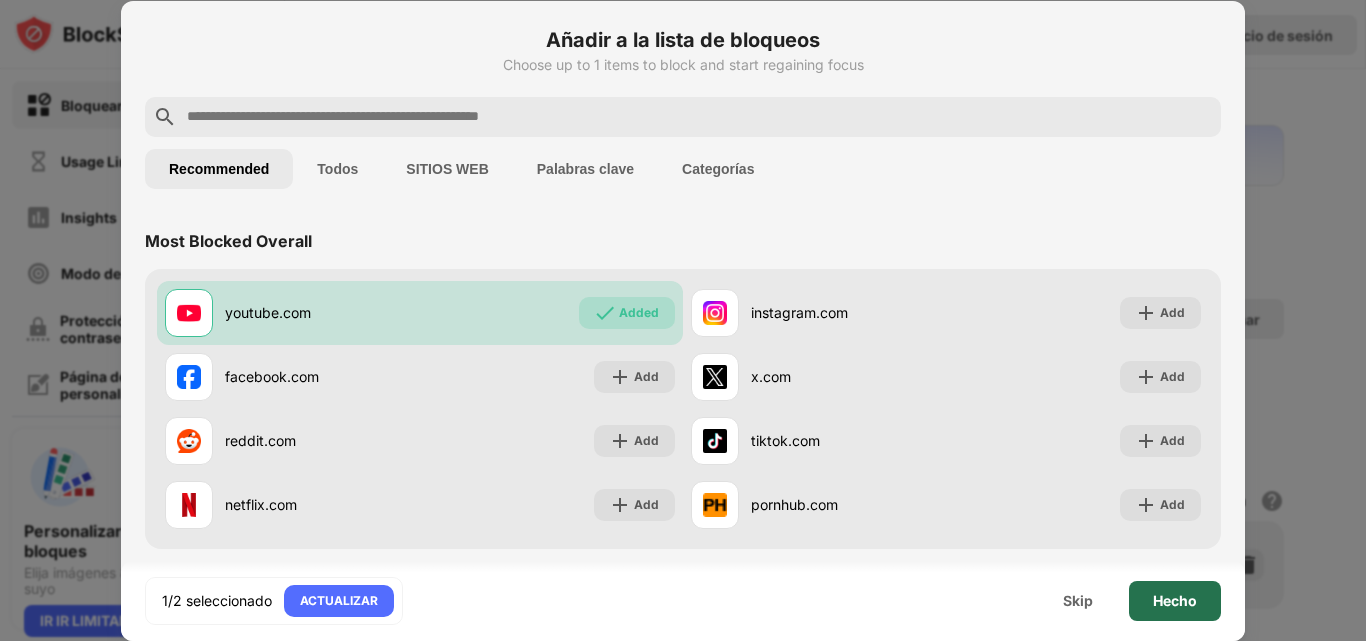 click on "Hecho" at bounding box center (1175, 601) 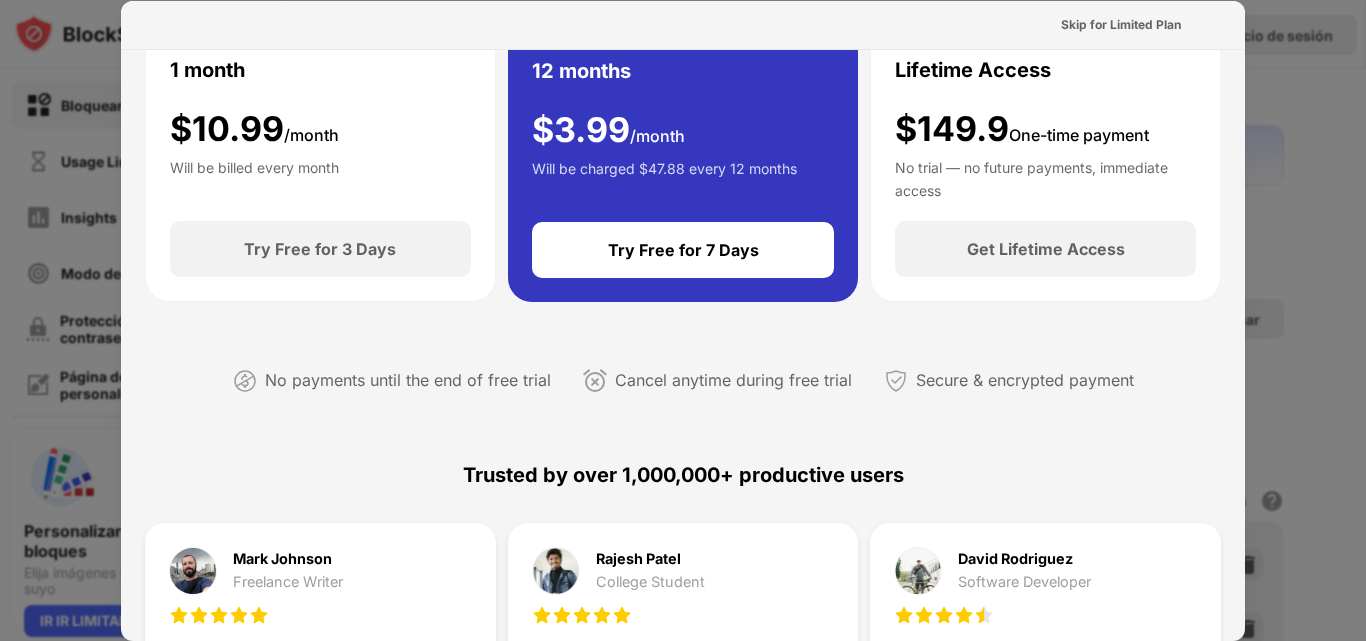 scroll, scrollTop: 0, scrollLeft: 0, axis: both 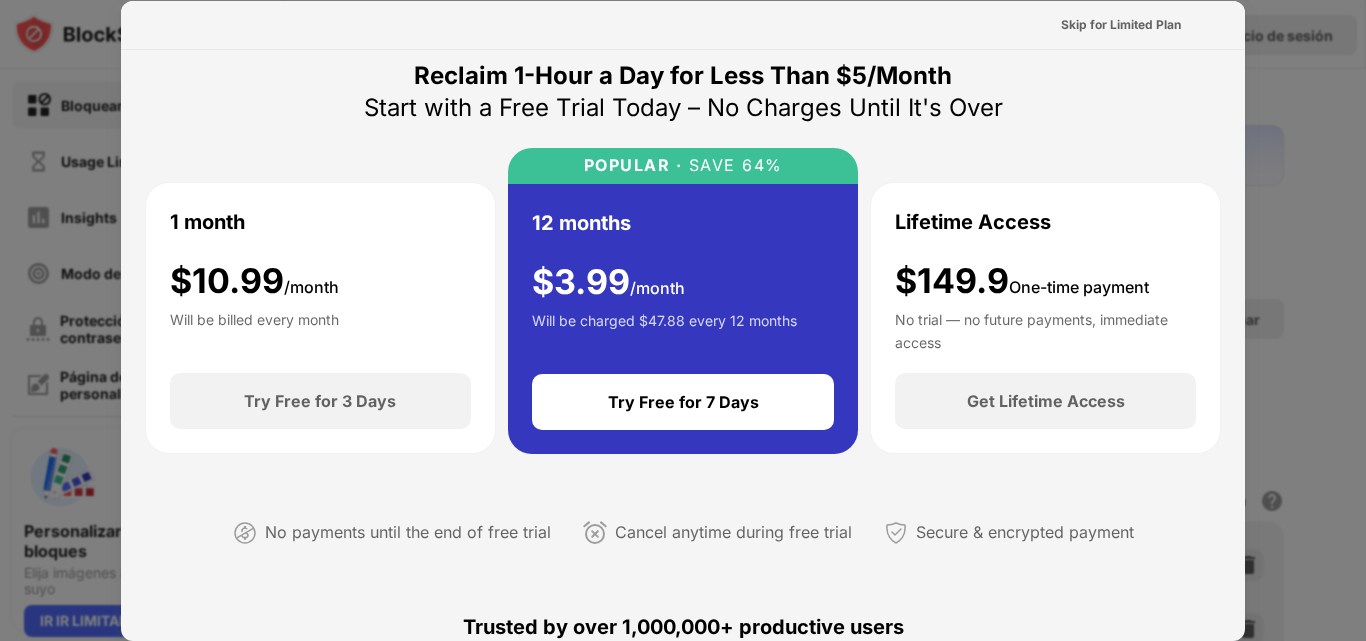 click at bounding box center (683, 320) 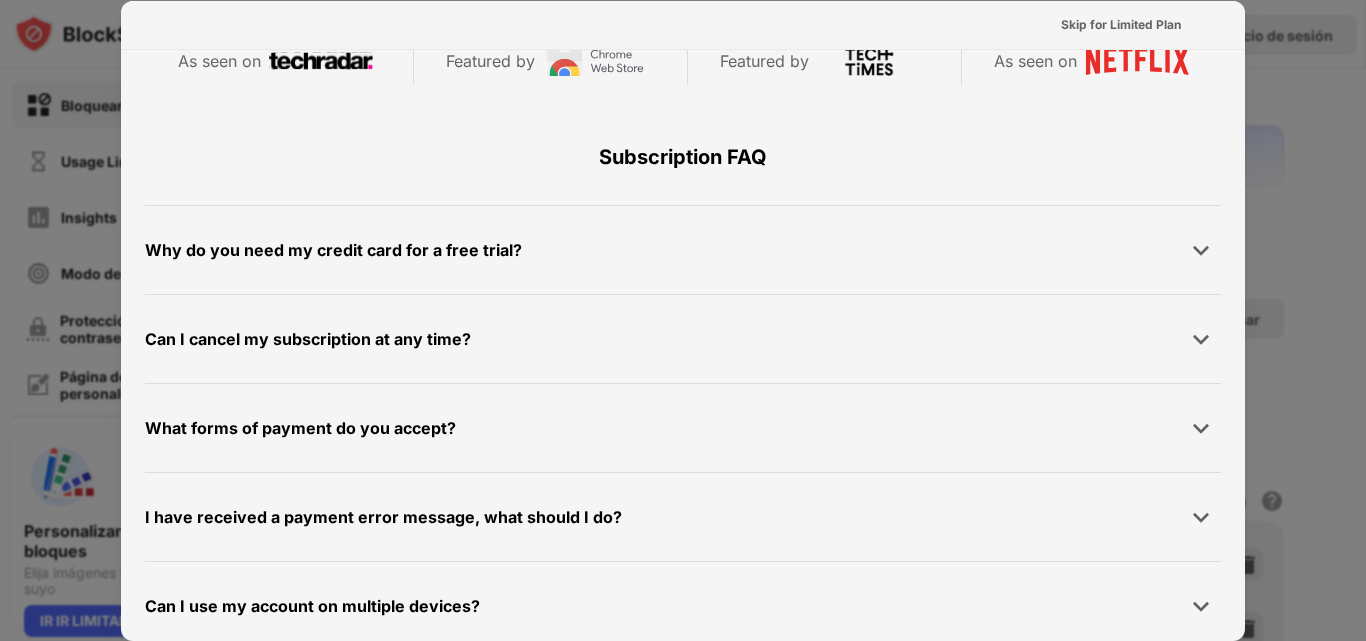 scroll, scrollTop: 975, scrollLeft: 0, axis: vertical 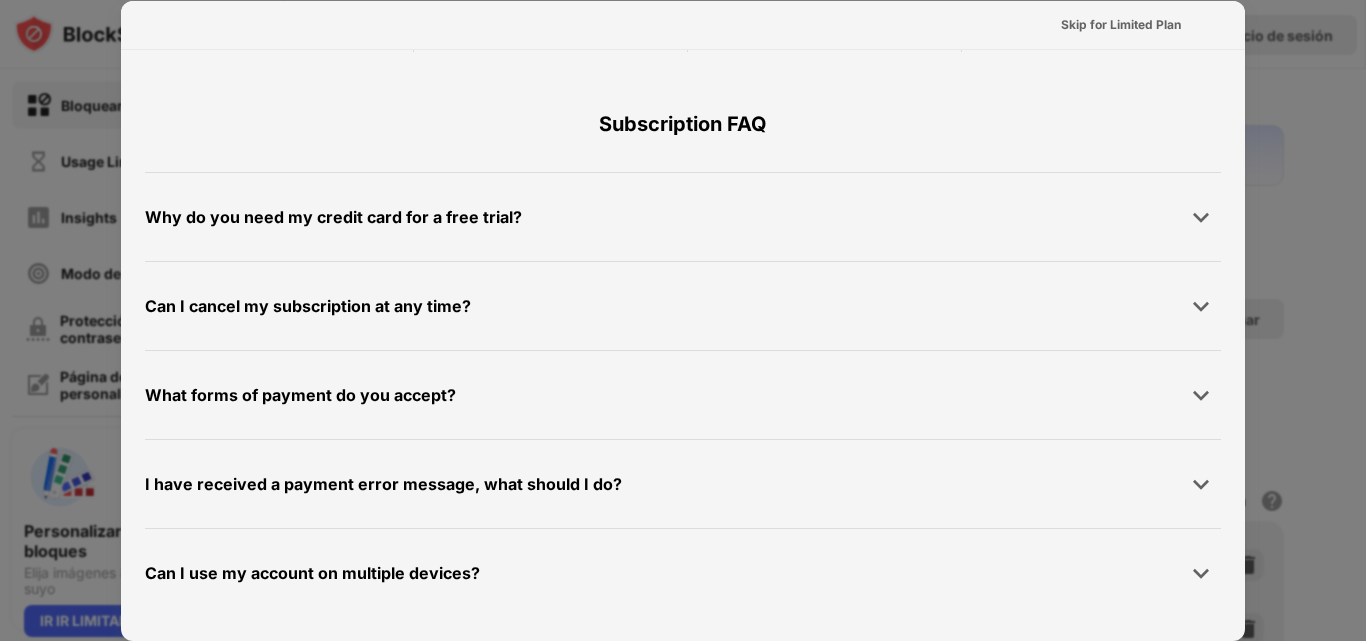 click at bounding box center [683, 320] 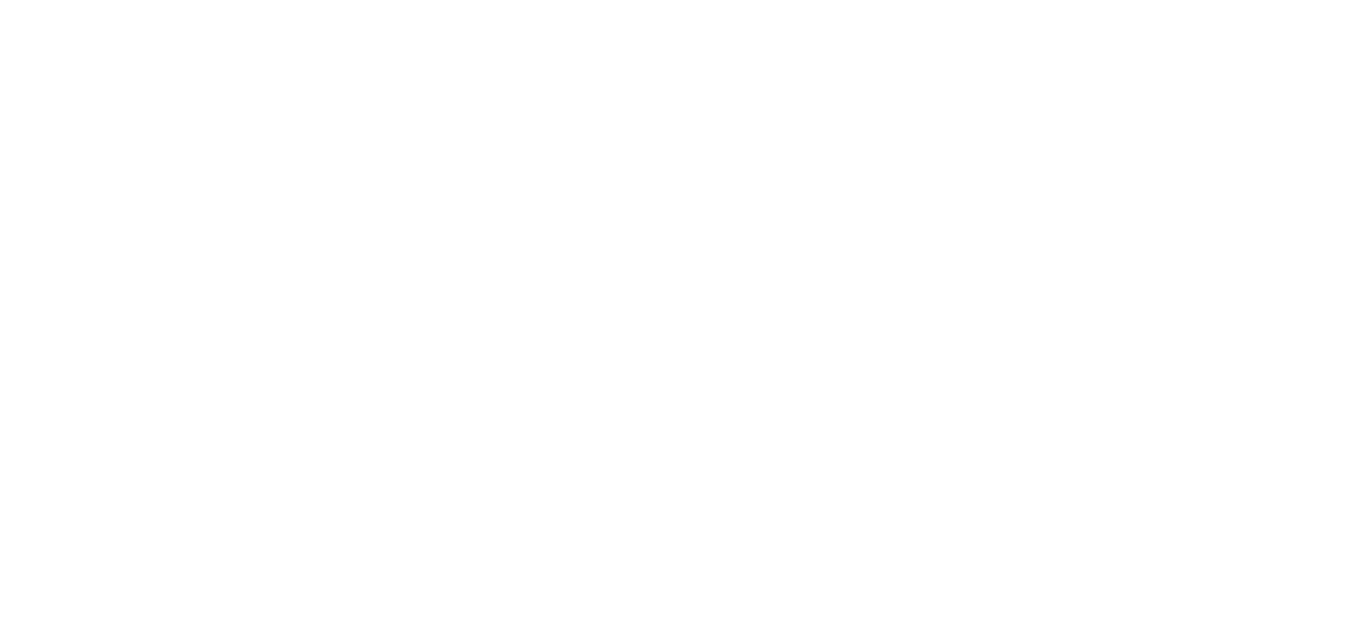 scroll, scrollTop: 0, scrollLeft: 0, axis: both 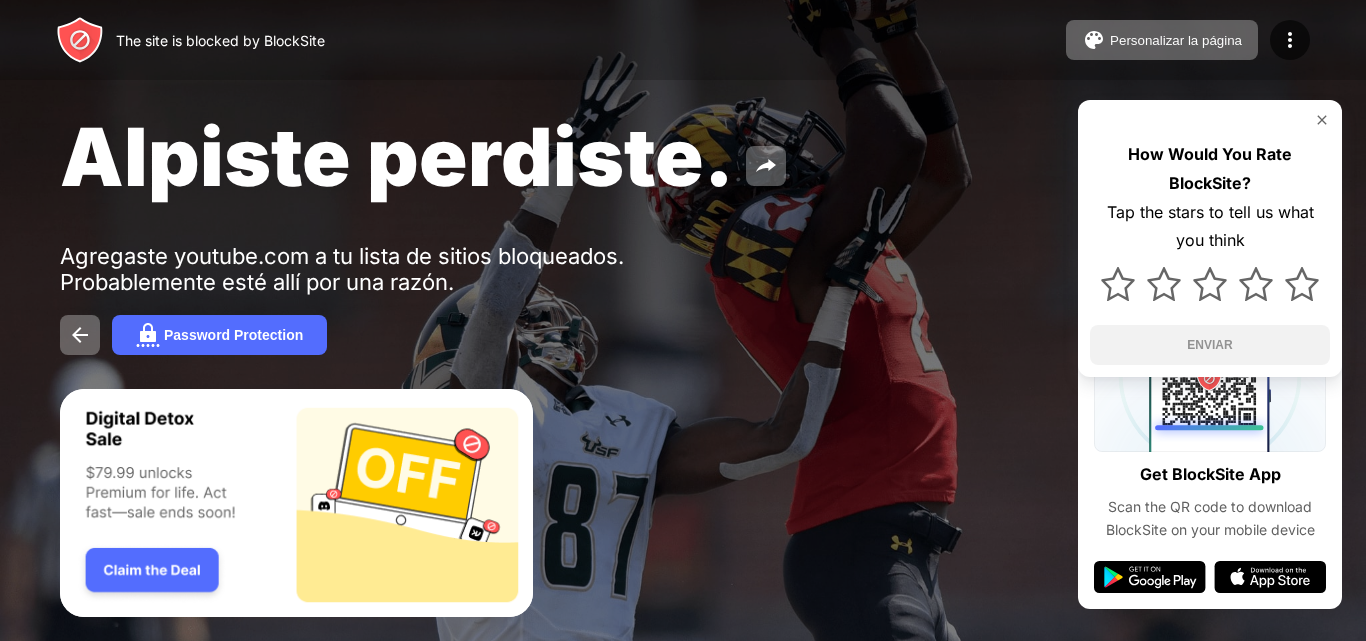 click on "Alpiste perdiste." at bounding box center [558, 156] 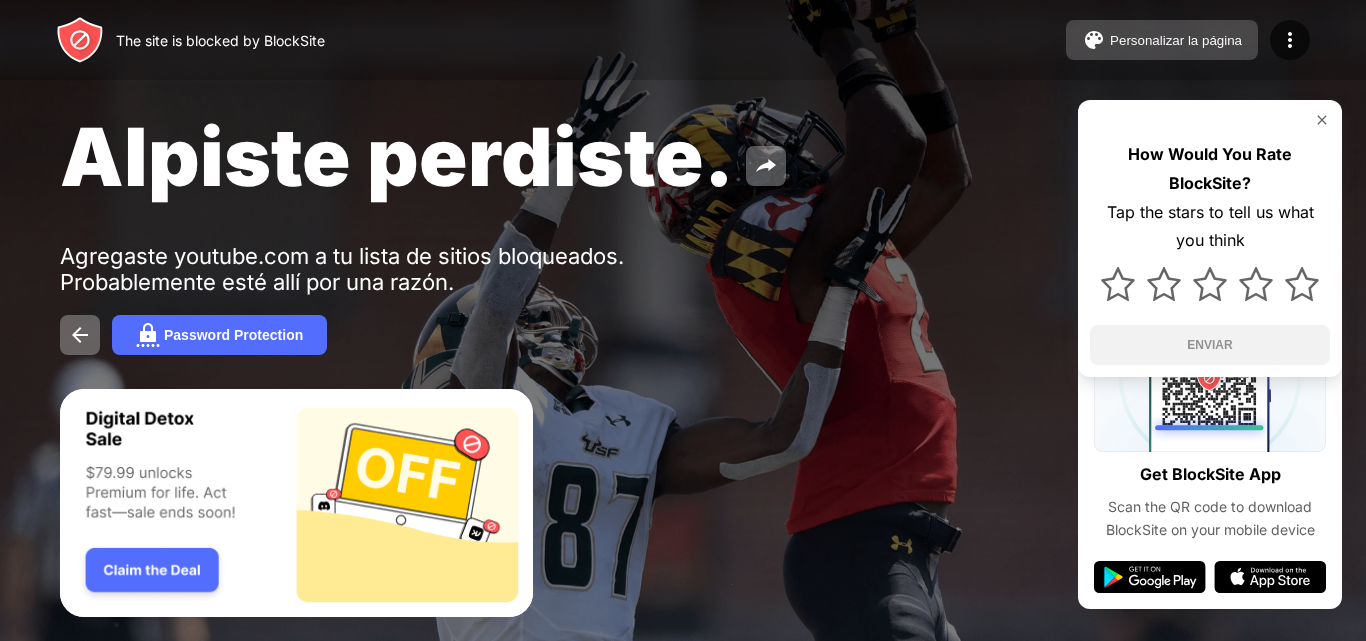 click on "Personalizar la página" at bounding box center (1176, 40) 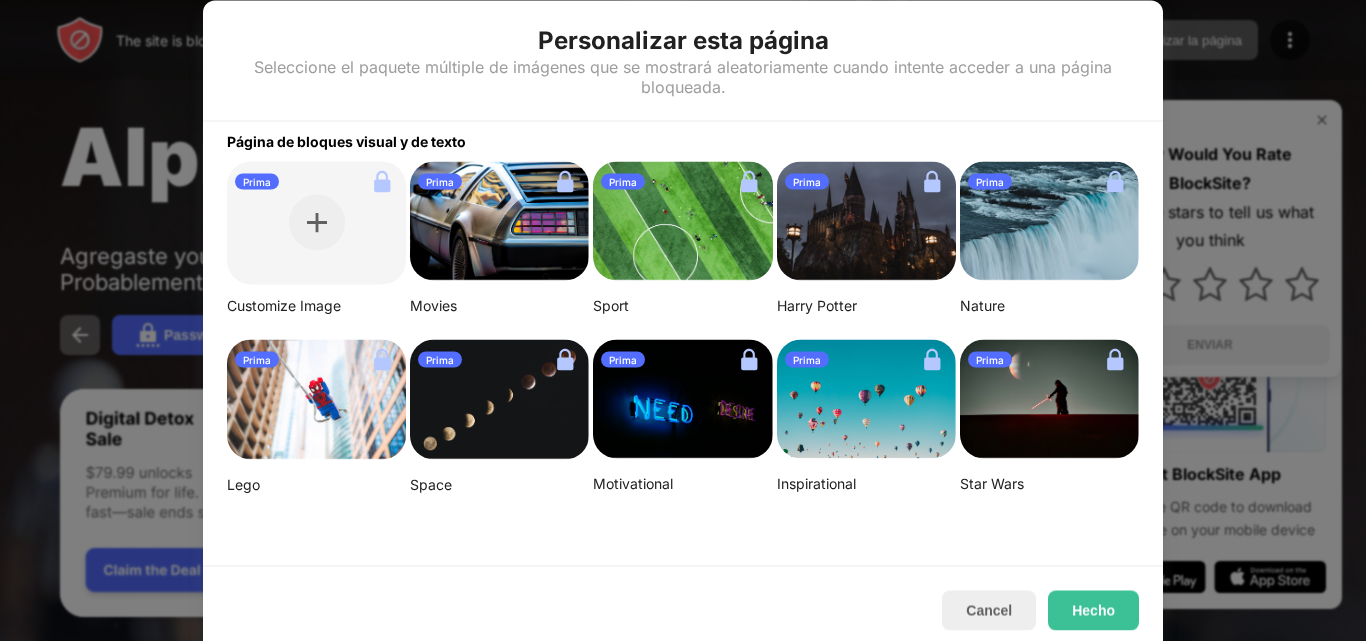 click on "Prima" at bounding box center (807, 181) 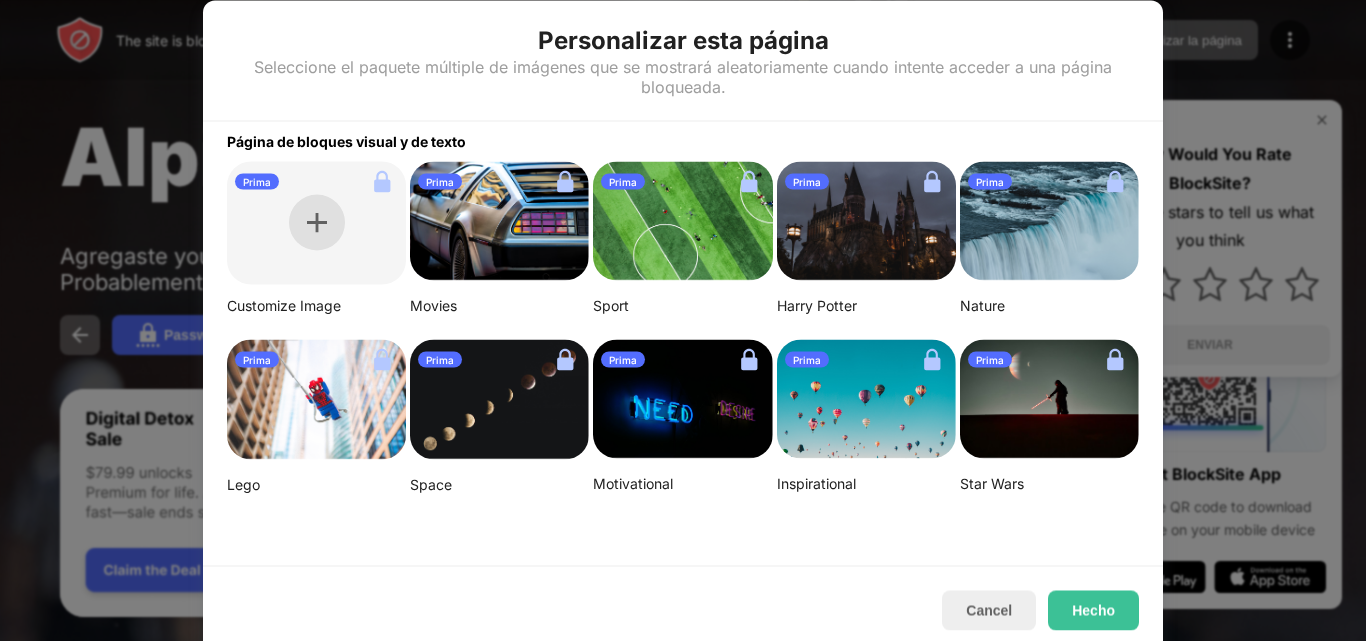 click at bounding box center (317, 223) 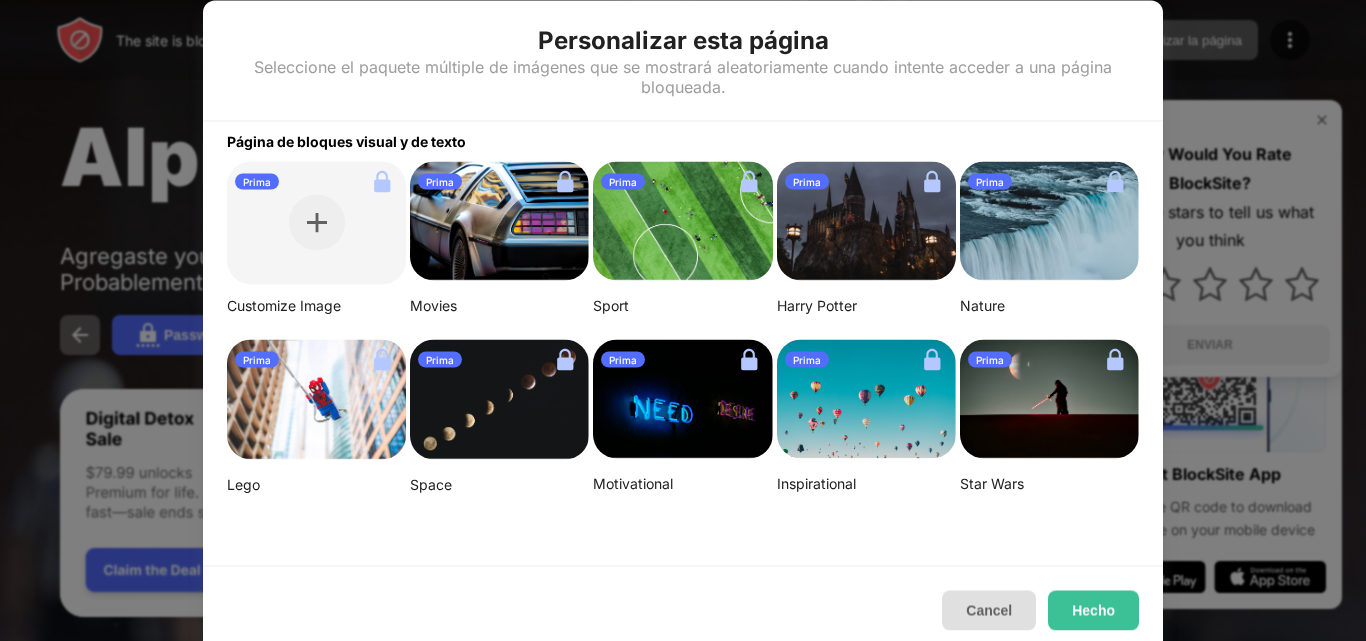 click on "Cancel" at bounding box center [989, 610] 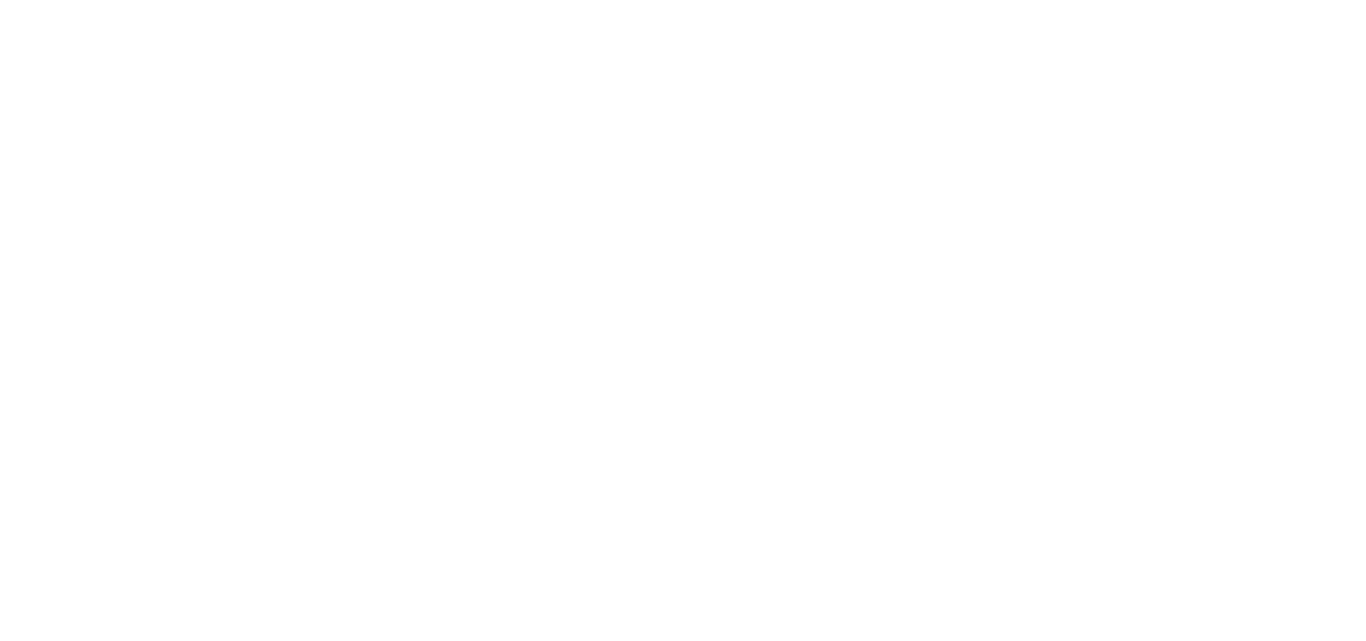 scroll, scrollTop: 0, scrollLeft: 0, axis: both 